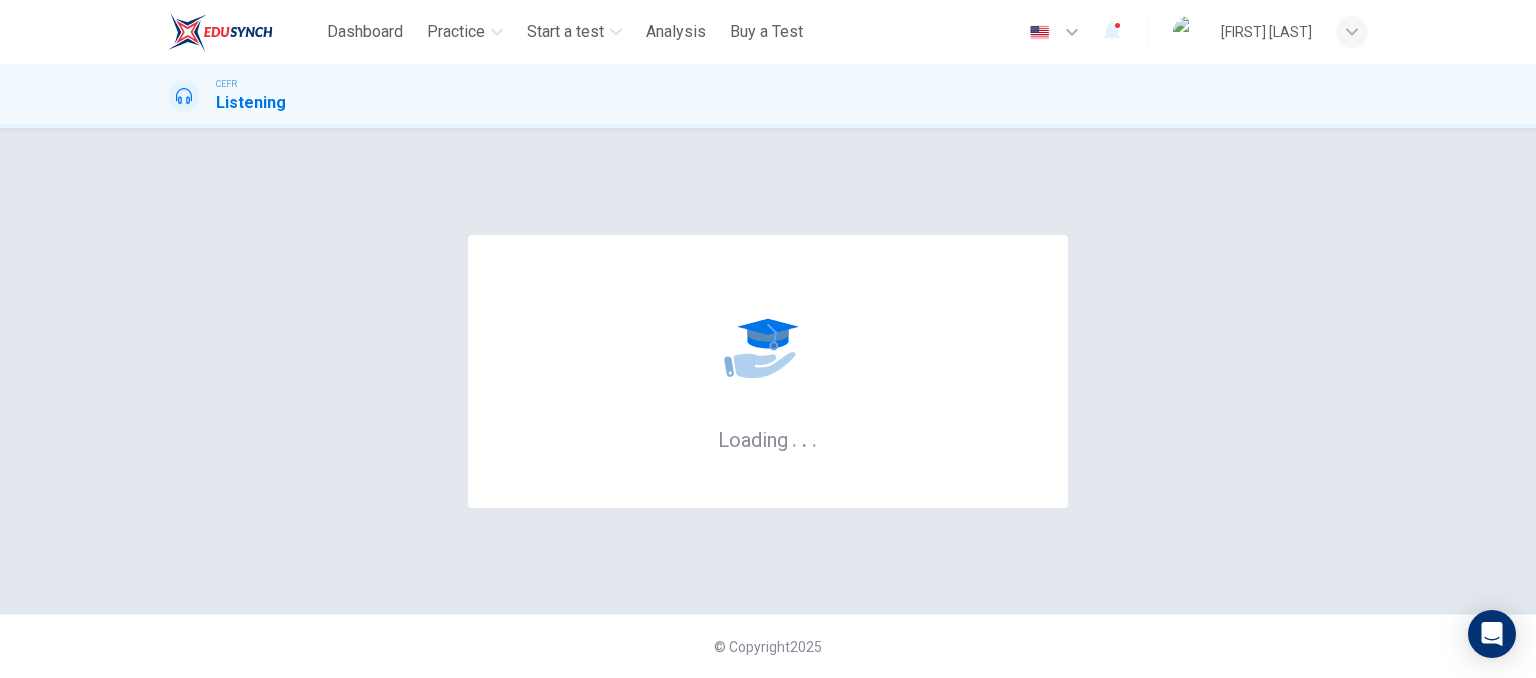 scroll, scrollTop: 0, scrollLeft: 0, axis: both 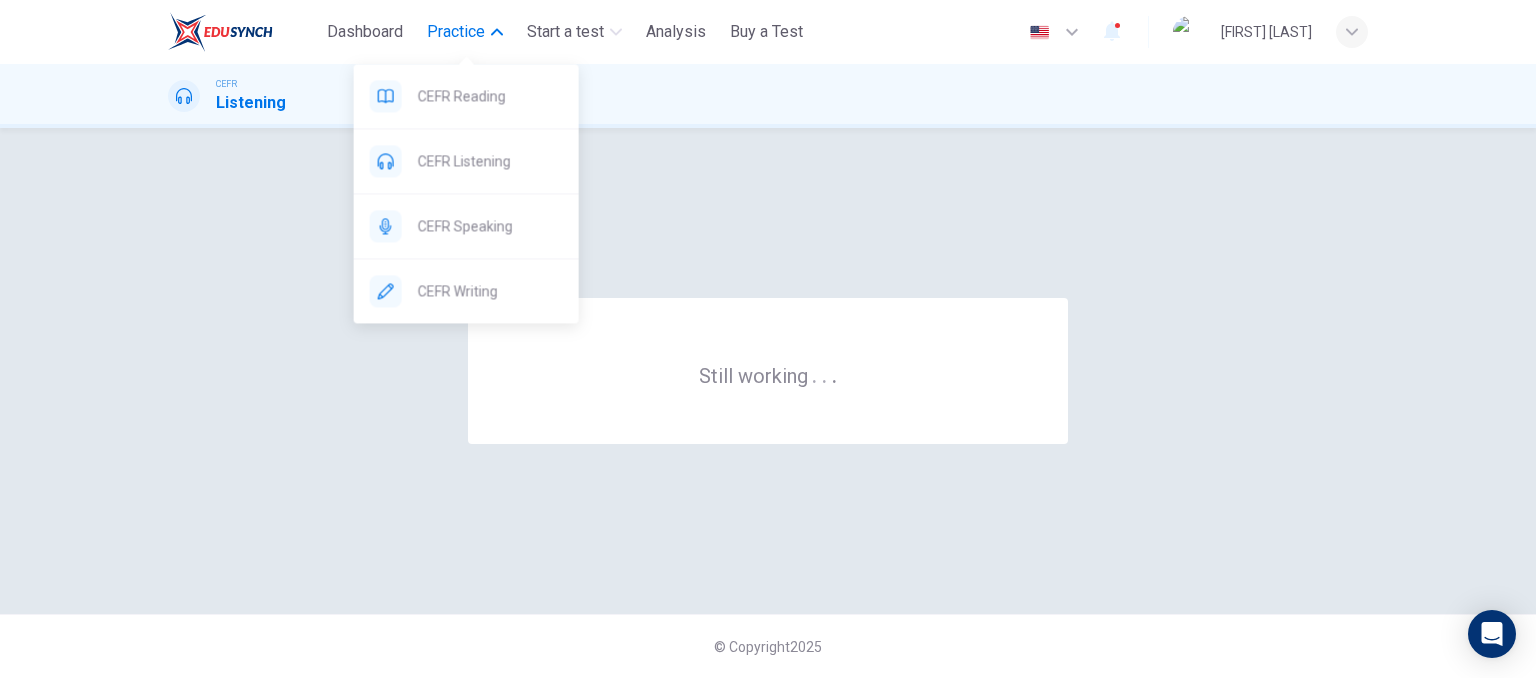 click at bounding box center [497, 32] 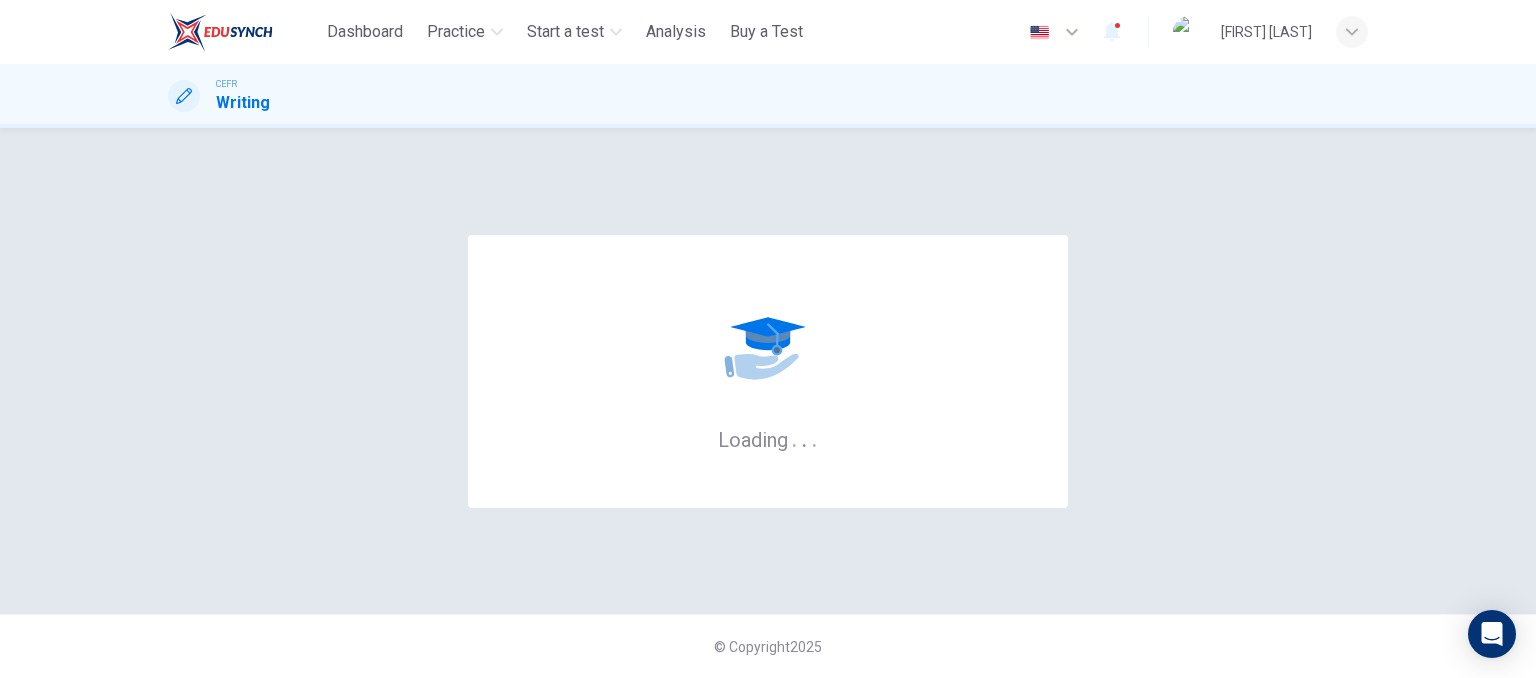 scroll, scrollTop: 0, scrollLeft: 0, axis: both 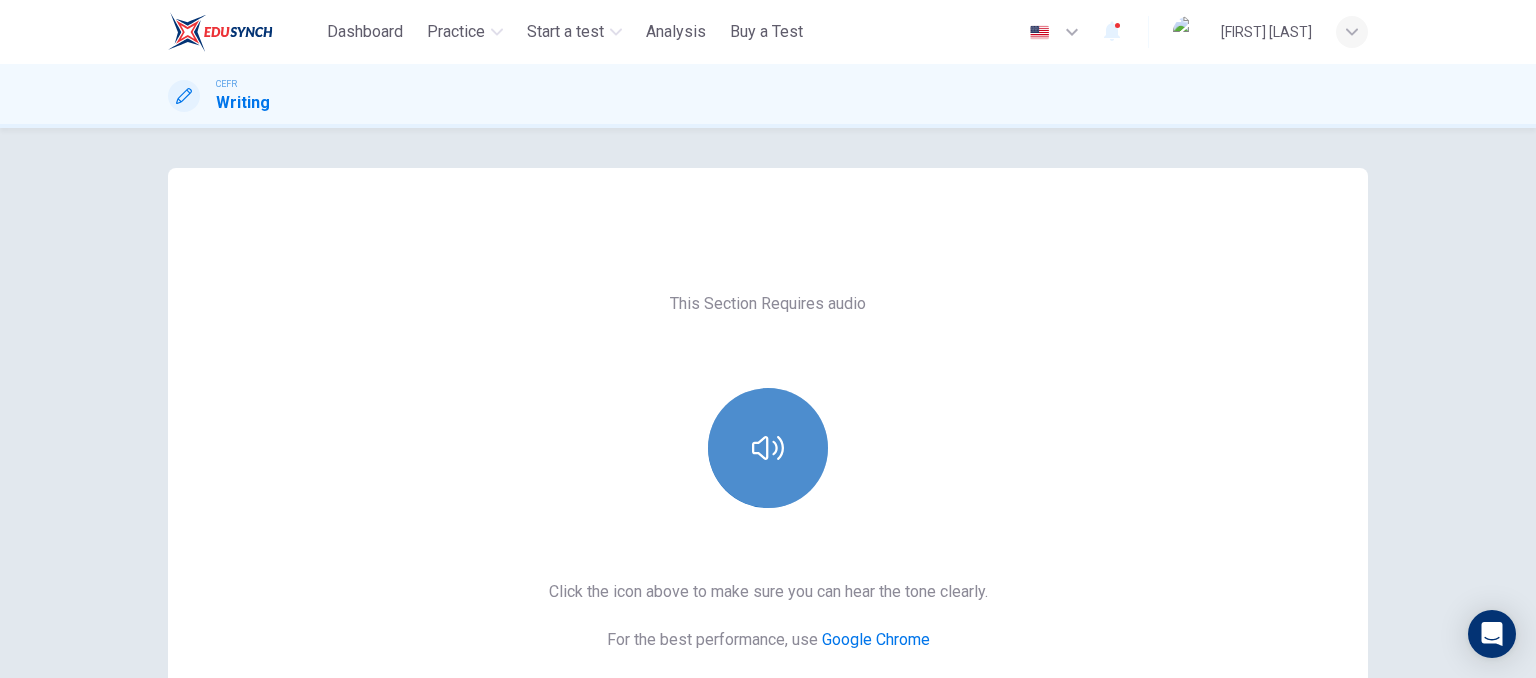 click at bounding box center (768, 448) 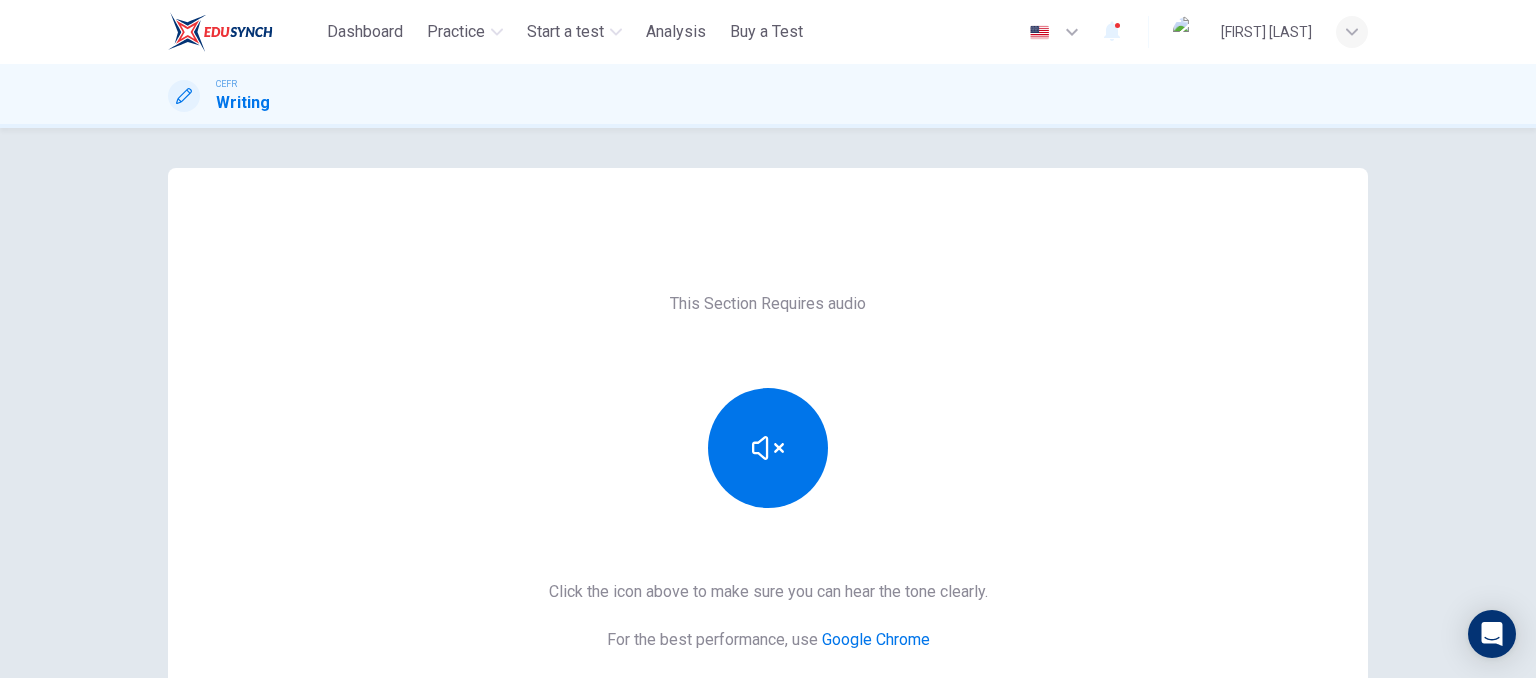 scroll, scrollTop: 289, scrollLeft: 0, axis: vertical 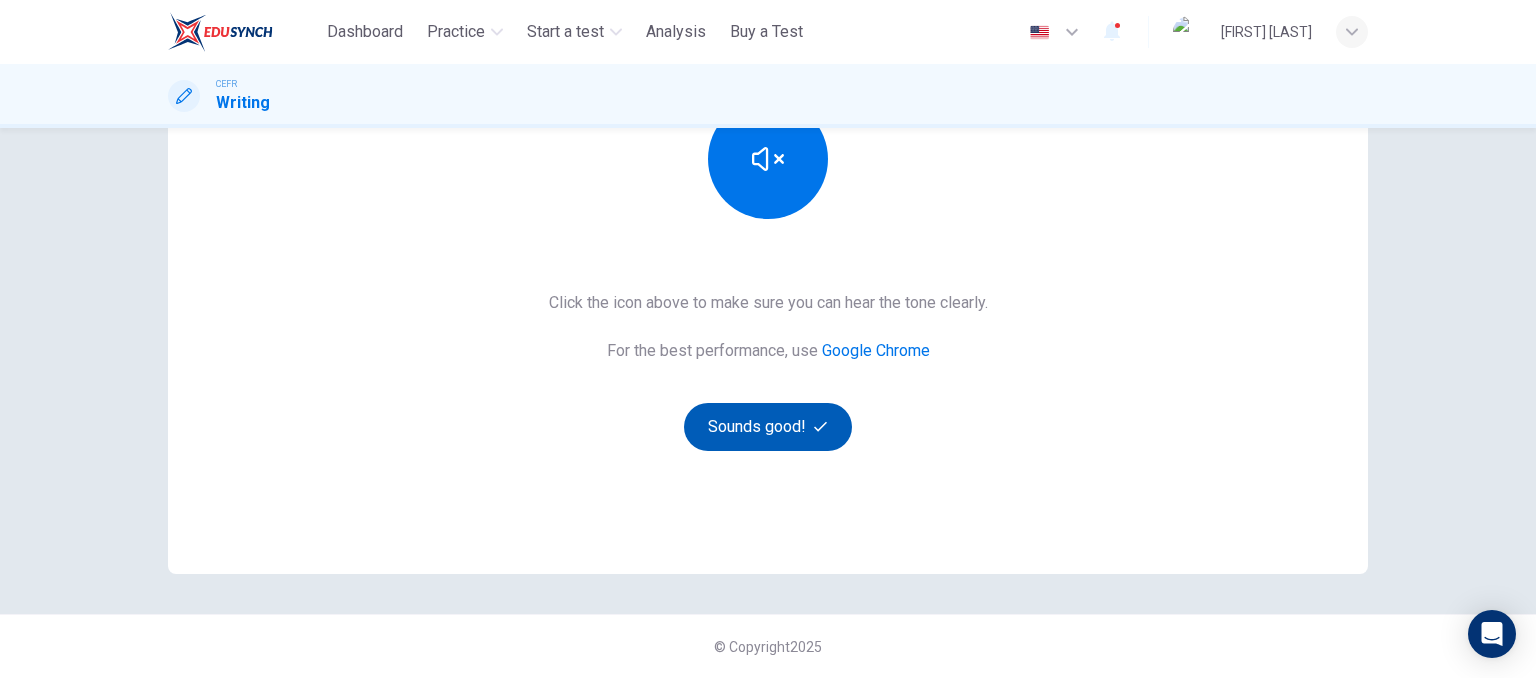 click on "Sounds good!" at bounding box center (768, 427) 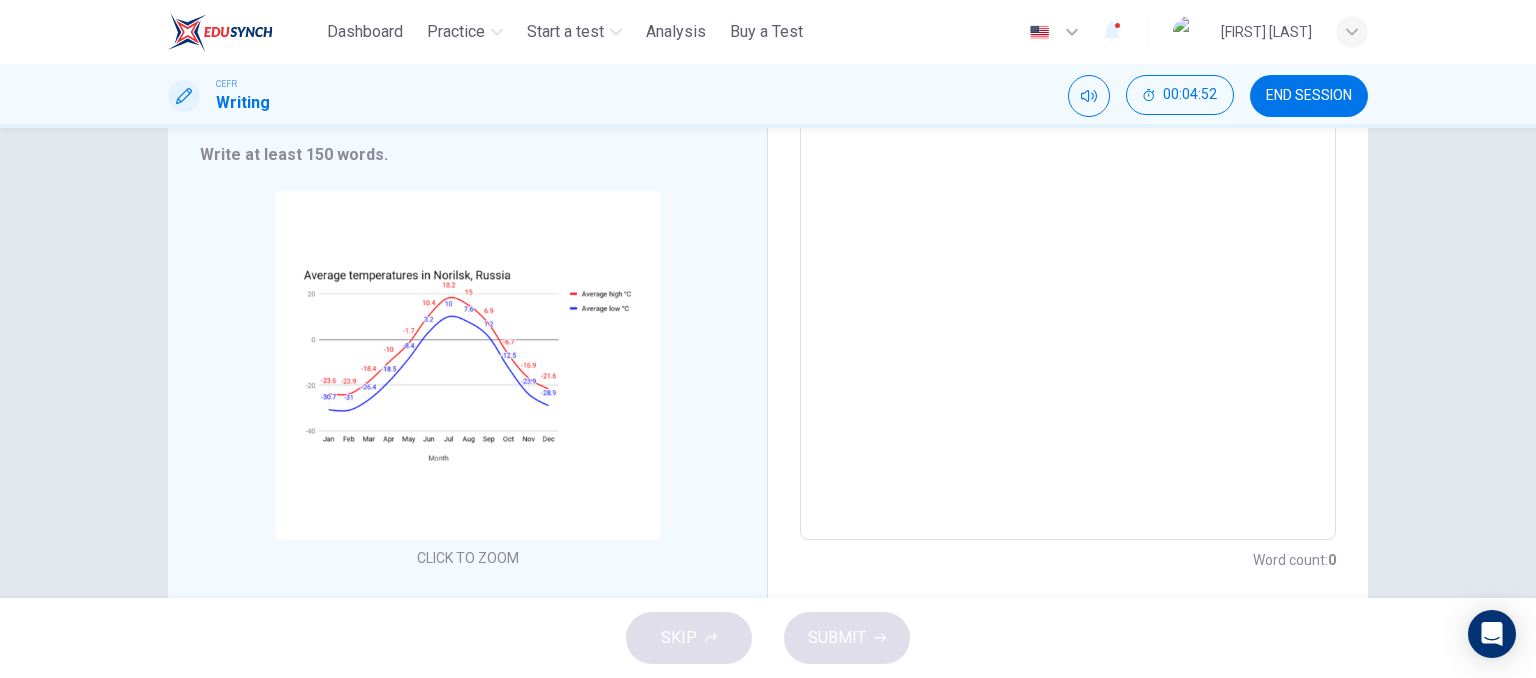 click at bounding box center (1068, 245) 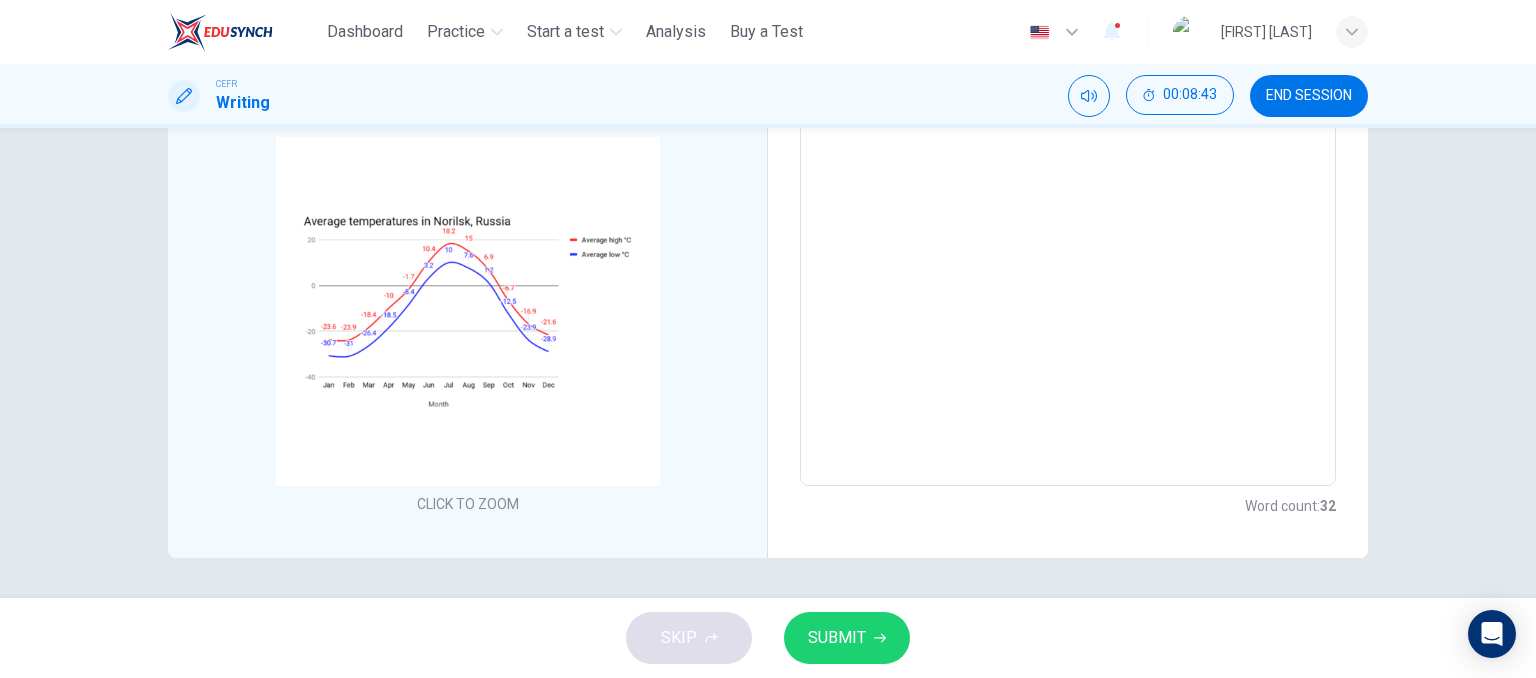 scroll, scrollTop: 0, scrollLeft: 0, axis: both 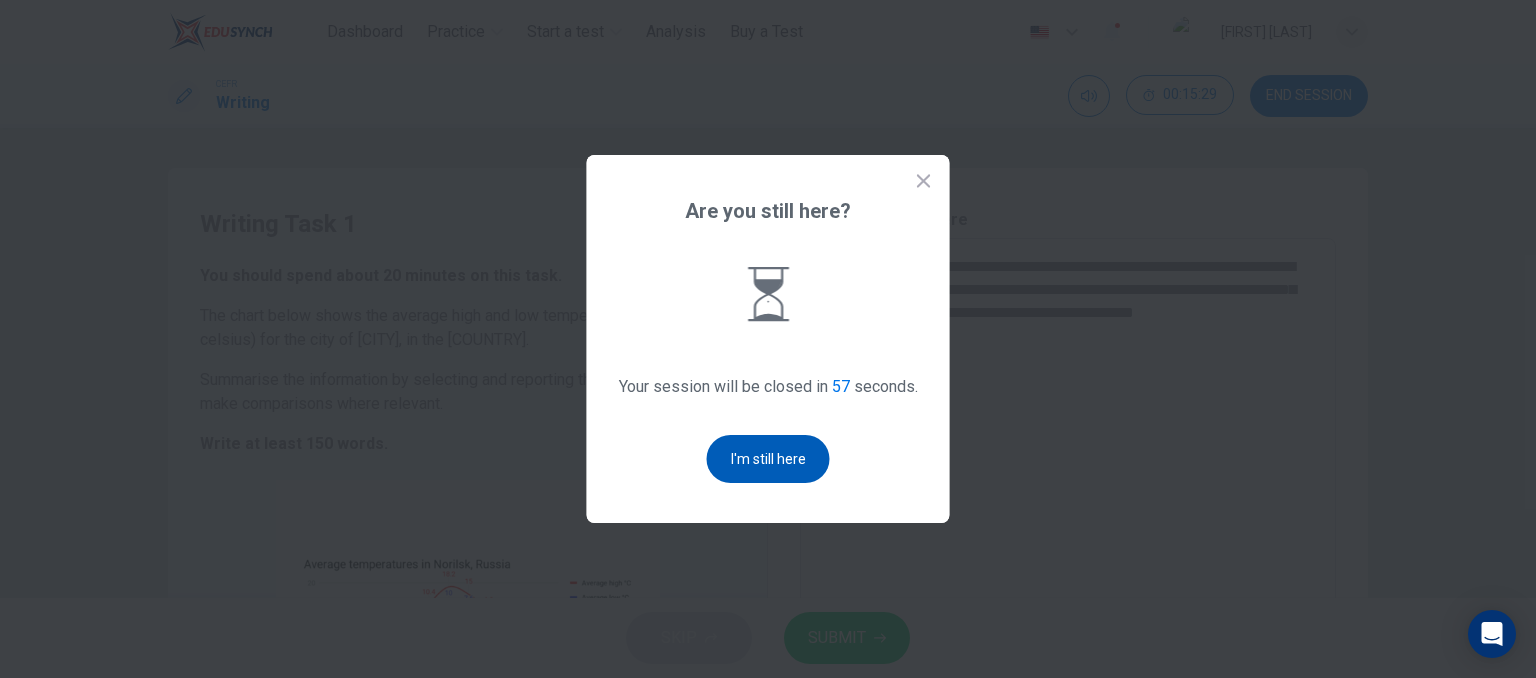 click on "I'm still here" at bounding box center [768, 459] 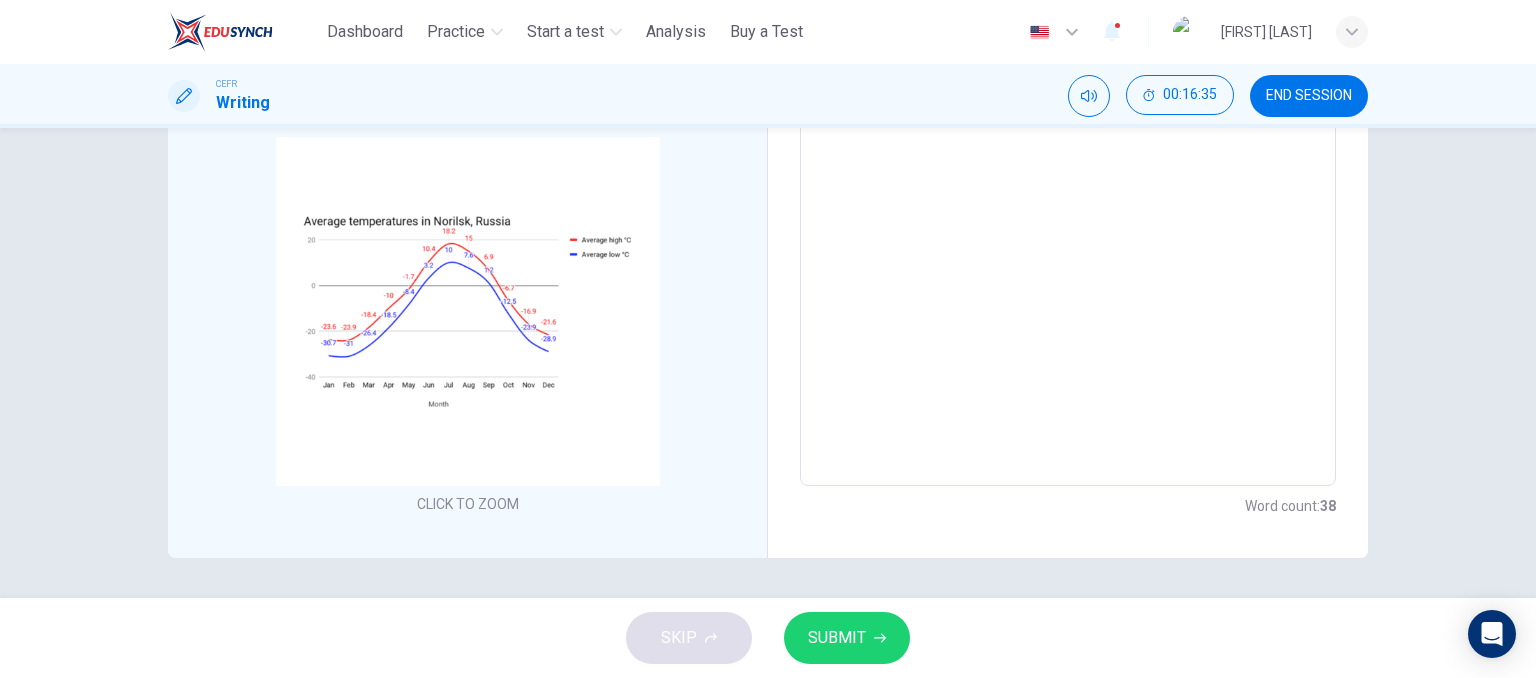 scroll, scrollTop: 196, scrollLeft: 0, axis: vertical 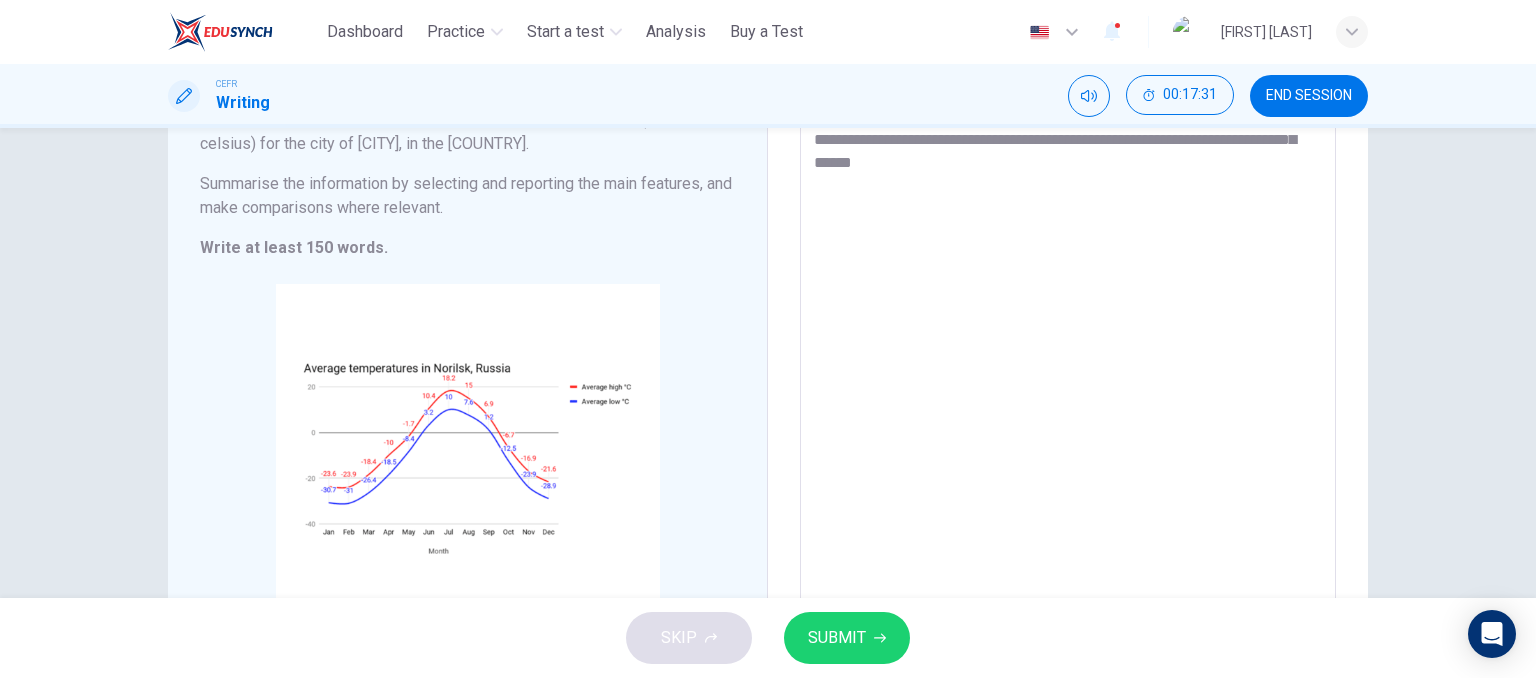 type on "**********" 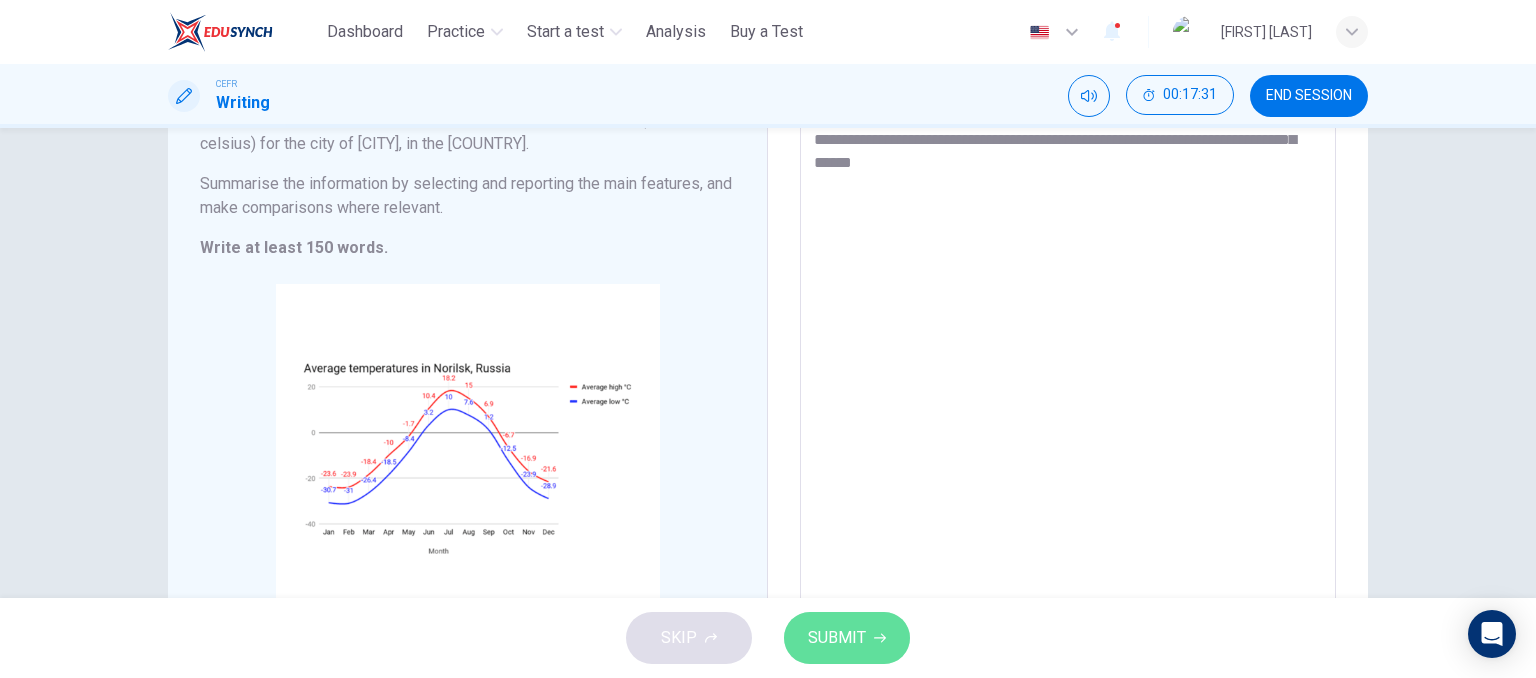 click on "SUBMIT" at bounding box center (847, 638) 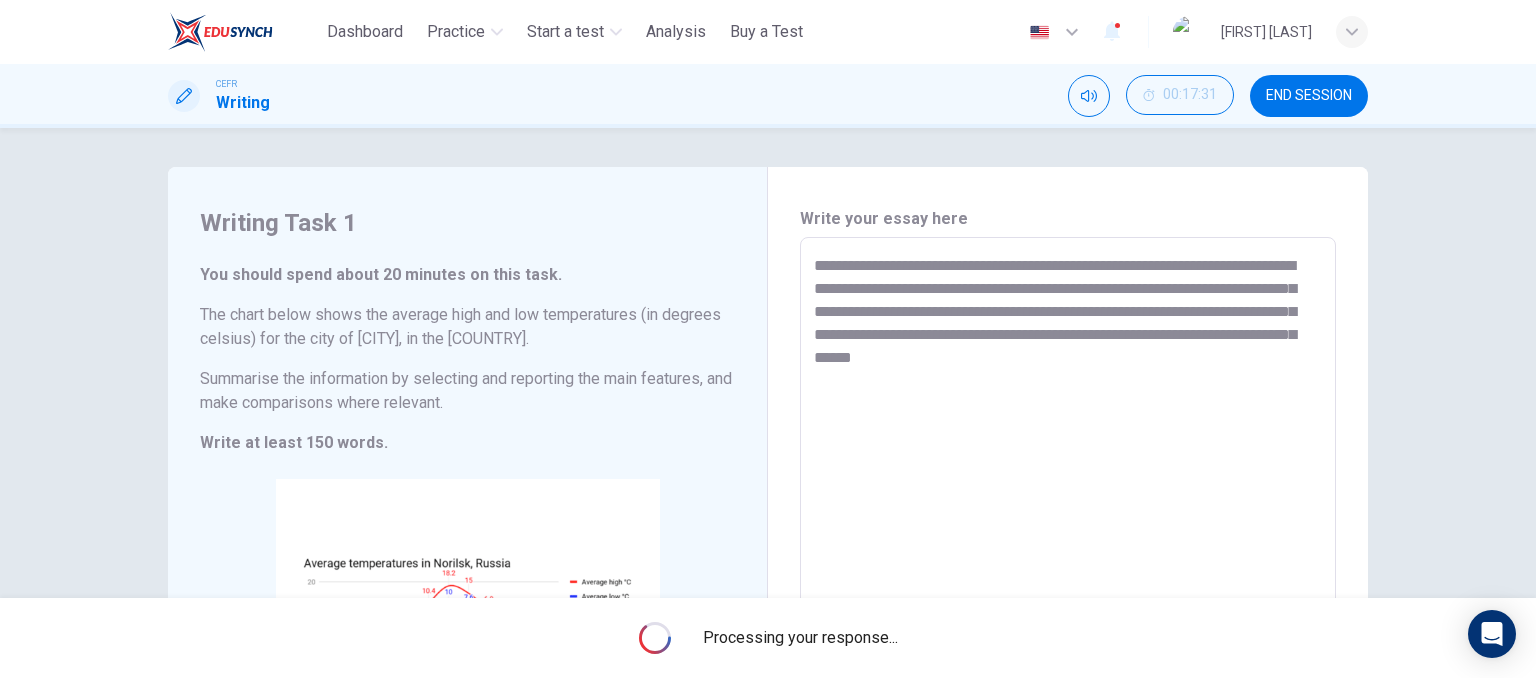 scroll, scrollTop: 0, scrollLeft: 0, axis: both 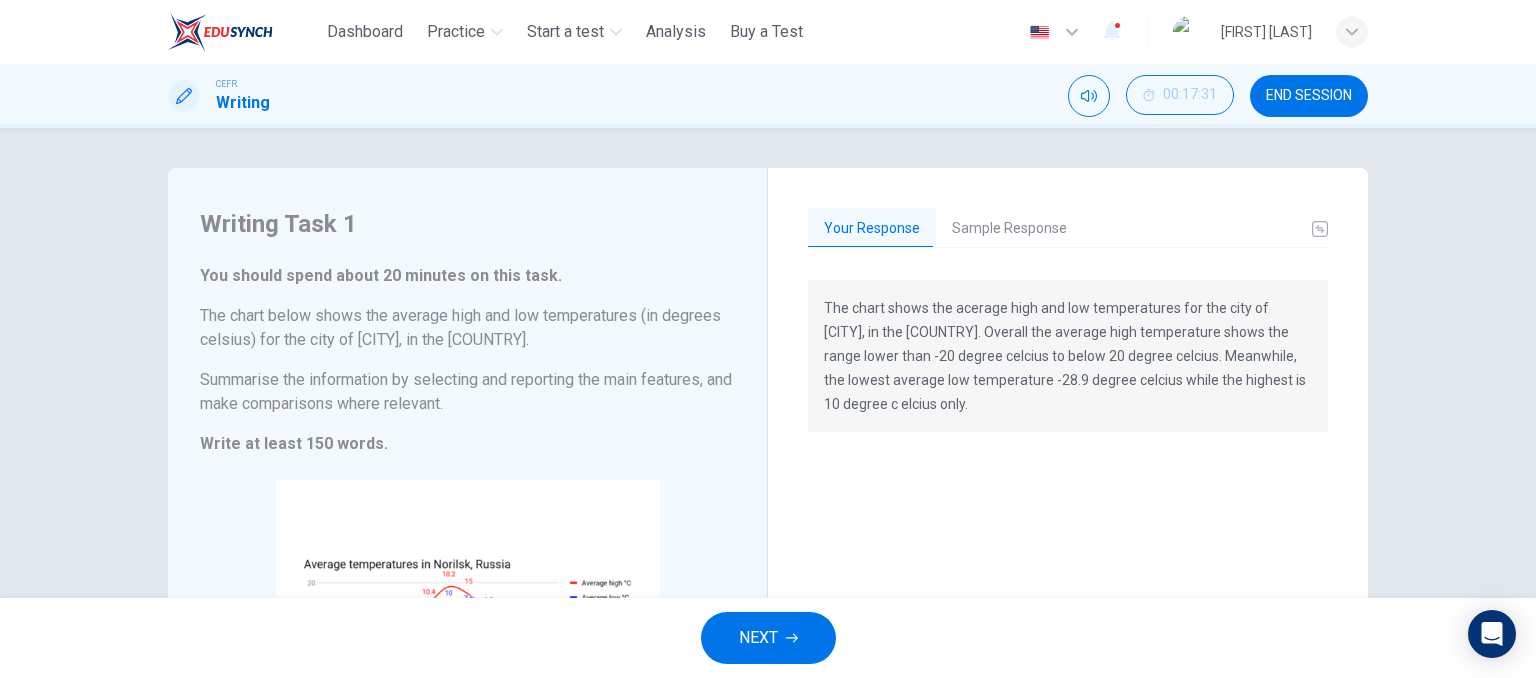 click on "Sample Response" at bounding box center [1009, 229] 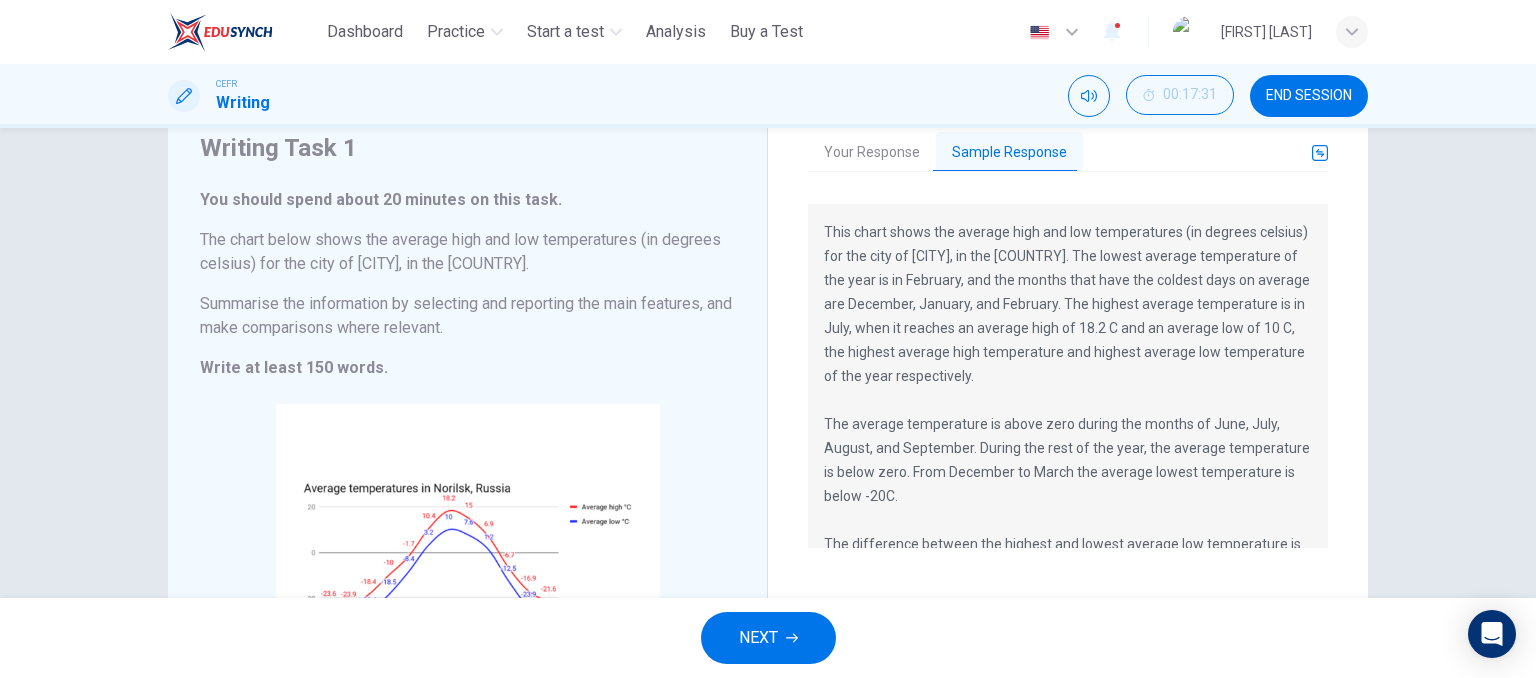 scroll, scrollTop: 0, scrollLeft: 0, axis: both 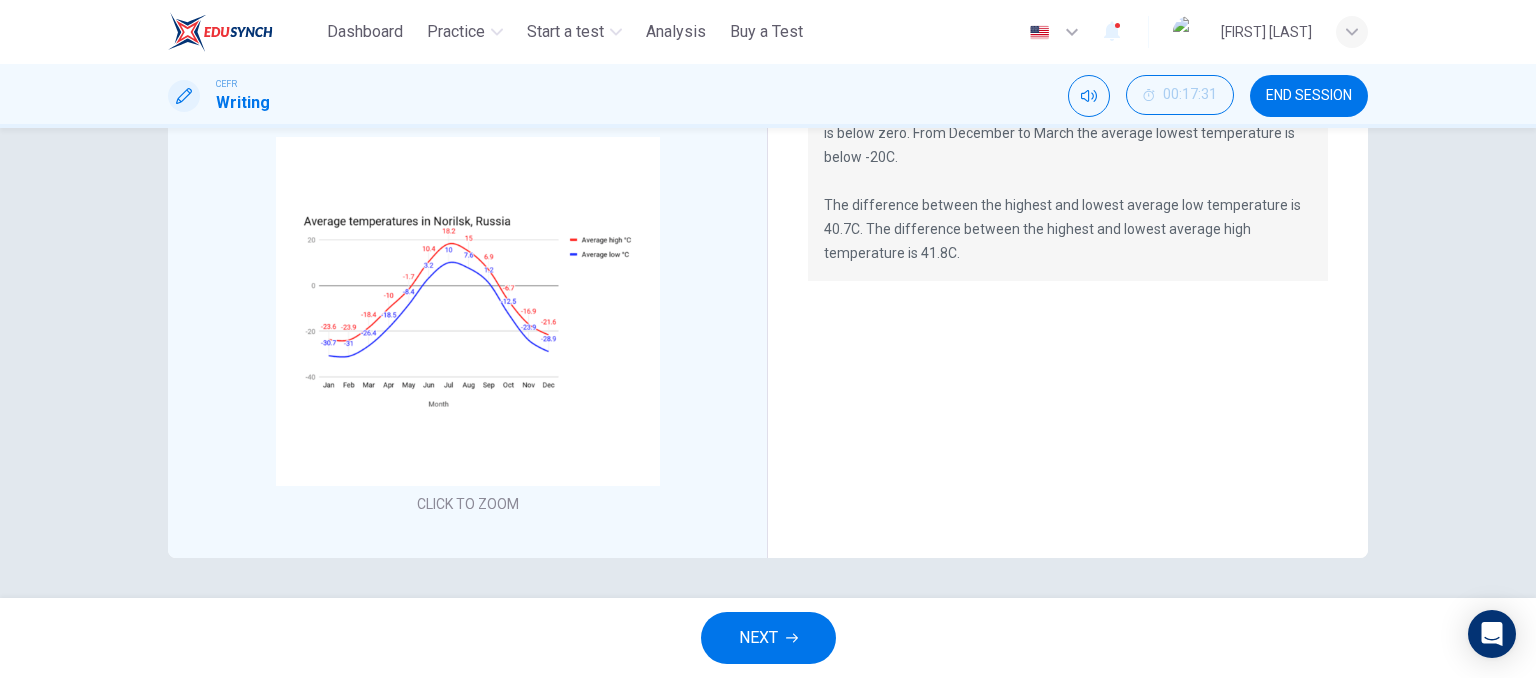 click on "END SESSION" at bounding box center (1309, 96) 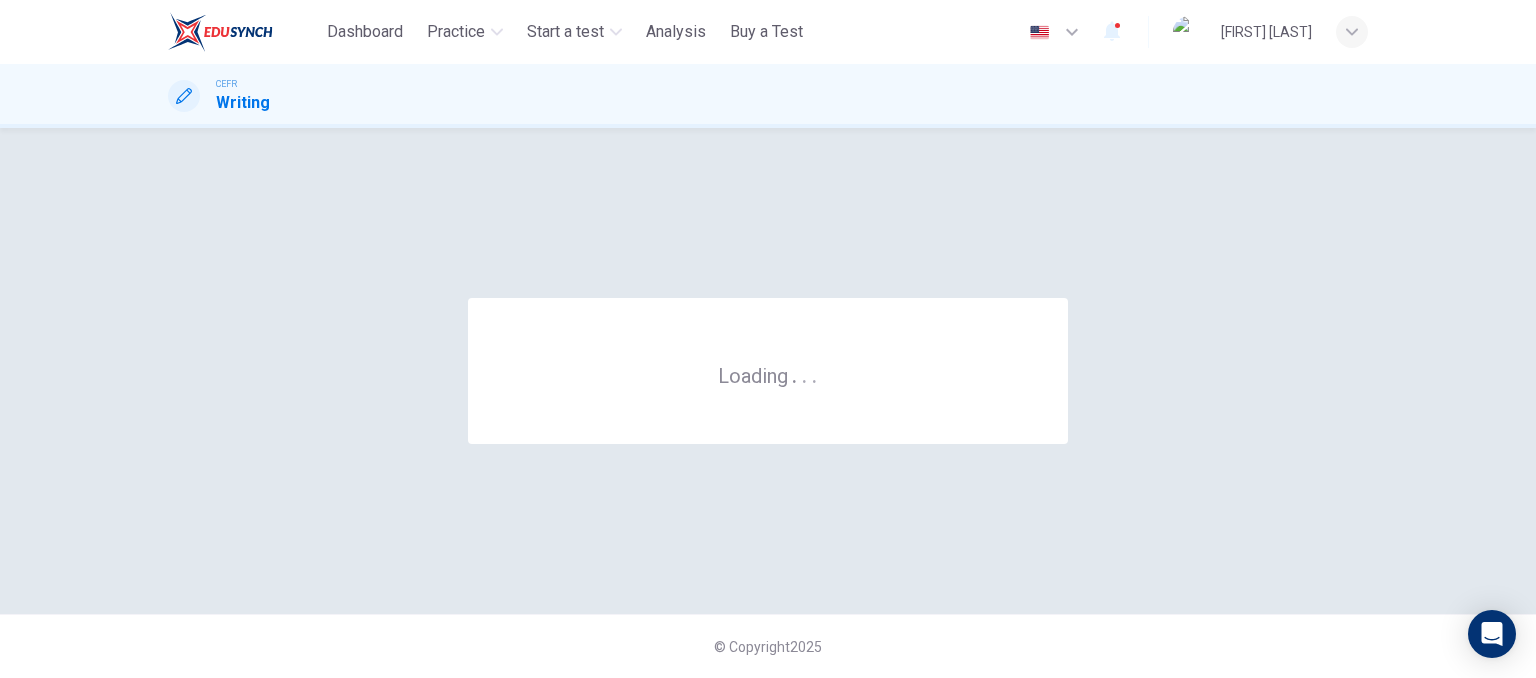 scroll, scrollTop: 0, scrollLeft: 0, axis: both 